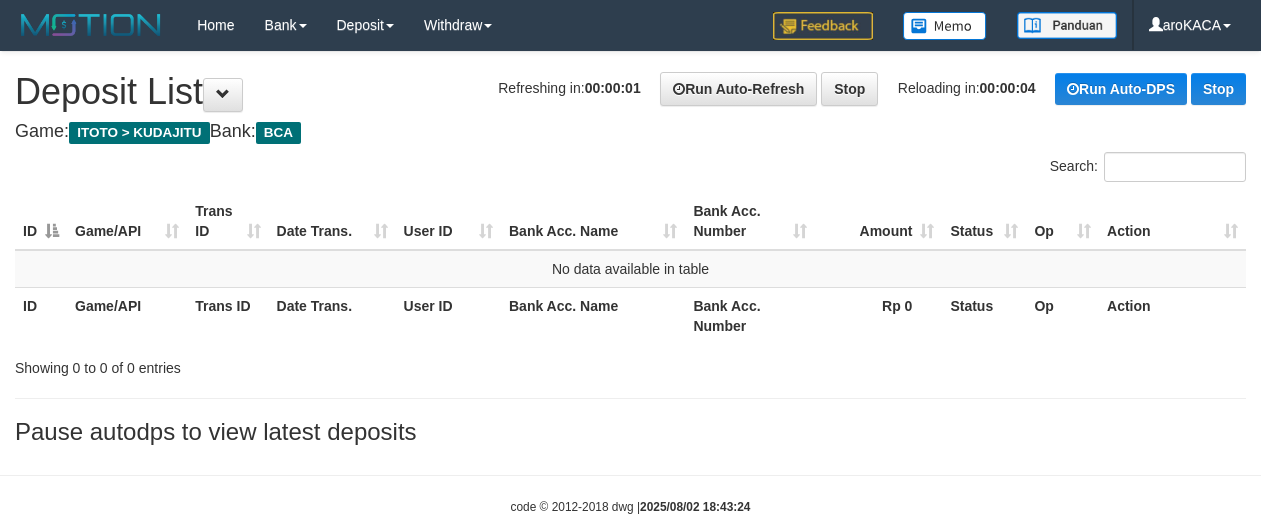 scroll, scrollTop: 0, scrollLeft: 0, axis: both 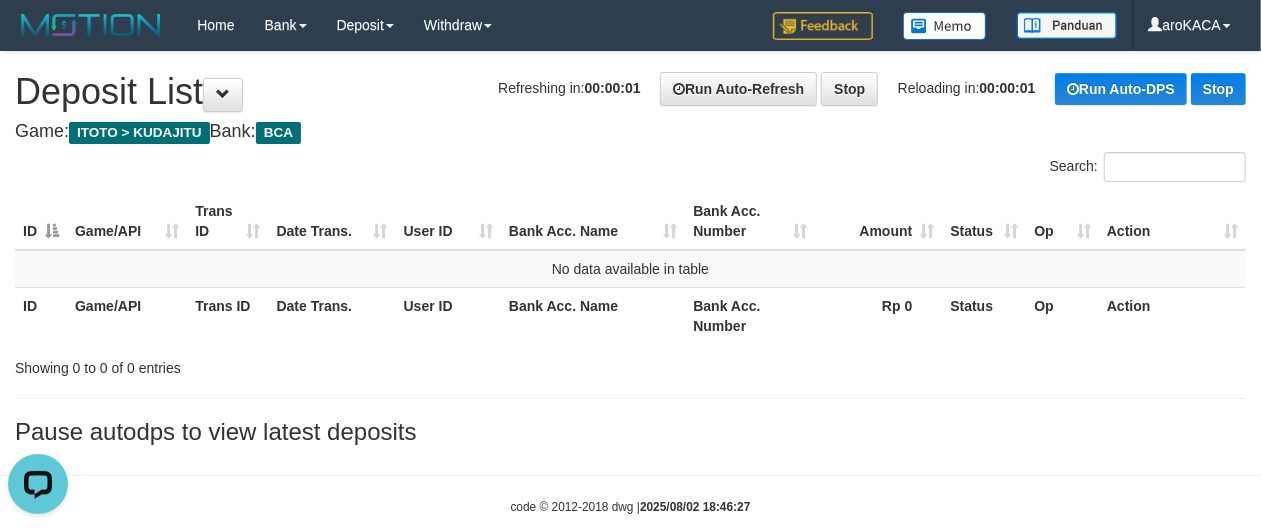 click on "Search:" at bounding box center [630, 169] 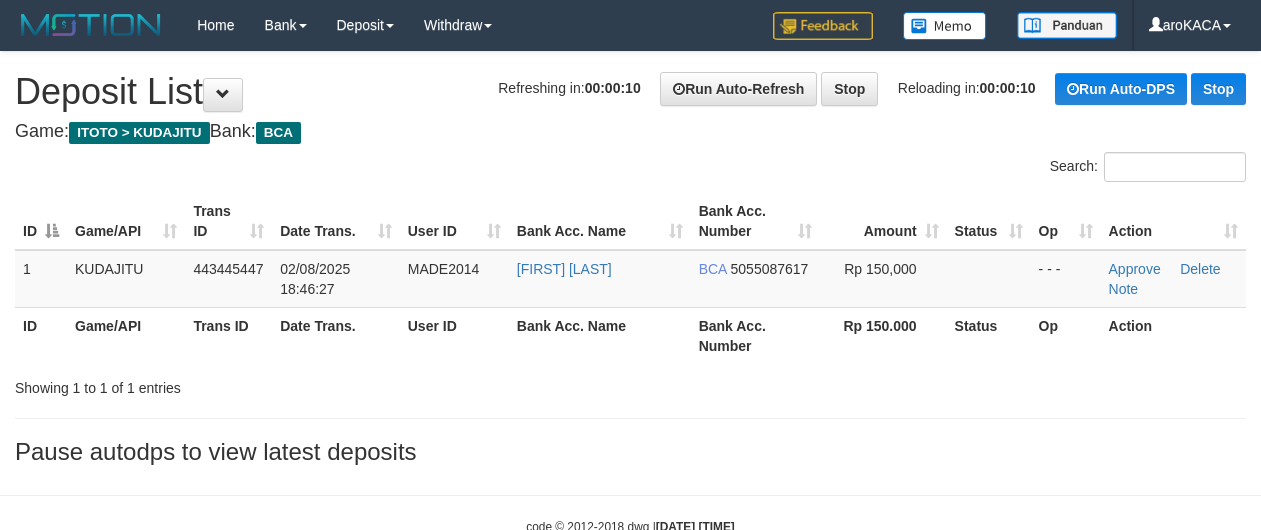 scroll, scrollTop: 0, scrollLeft: 0, axis: both 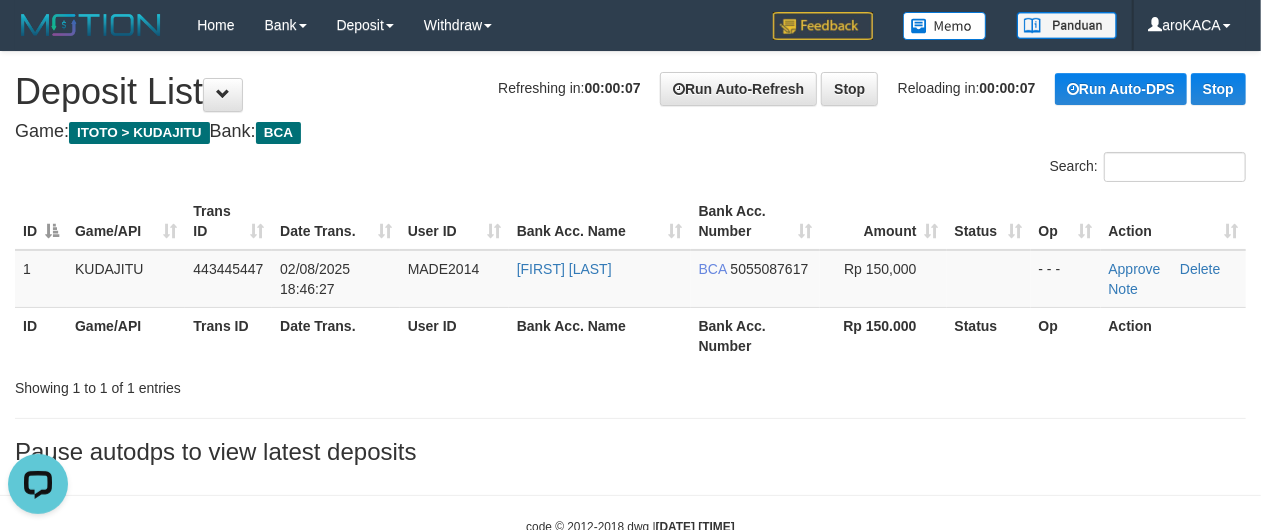 click on "Search:" at bounding box center [630, 169] 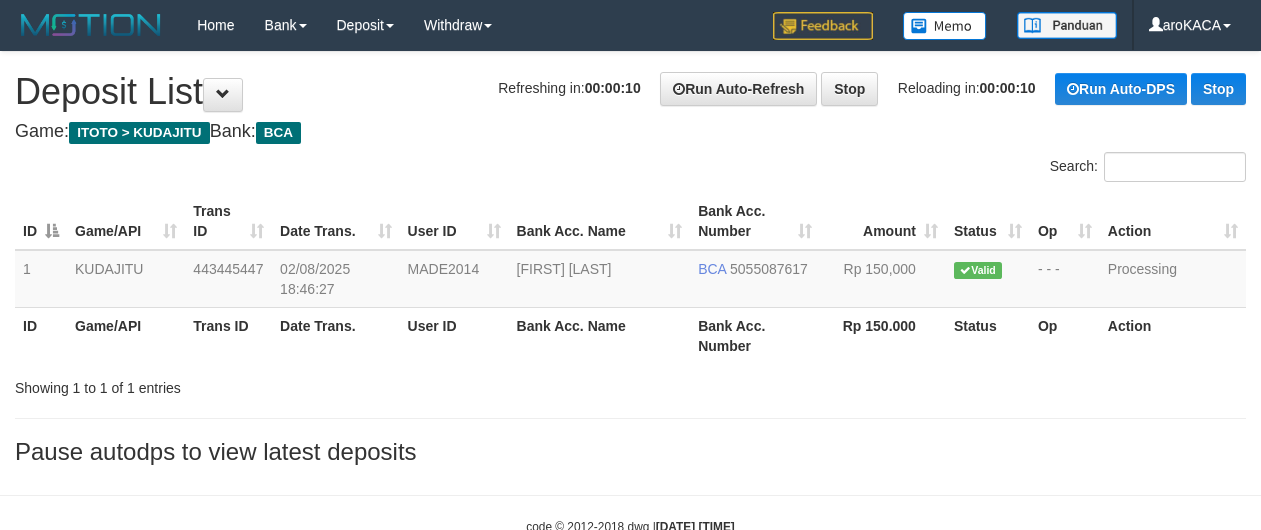 scroll, scrollTop: 0, scrollLeft: 0, axis: both 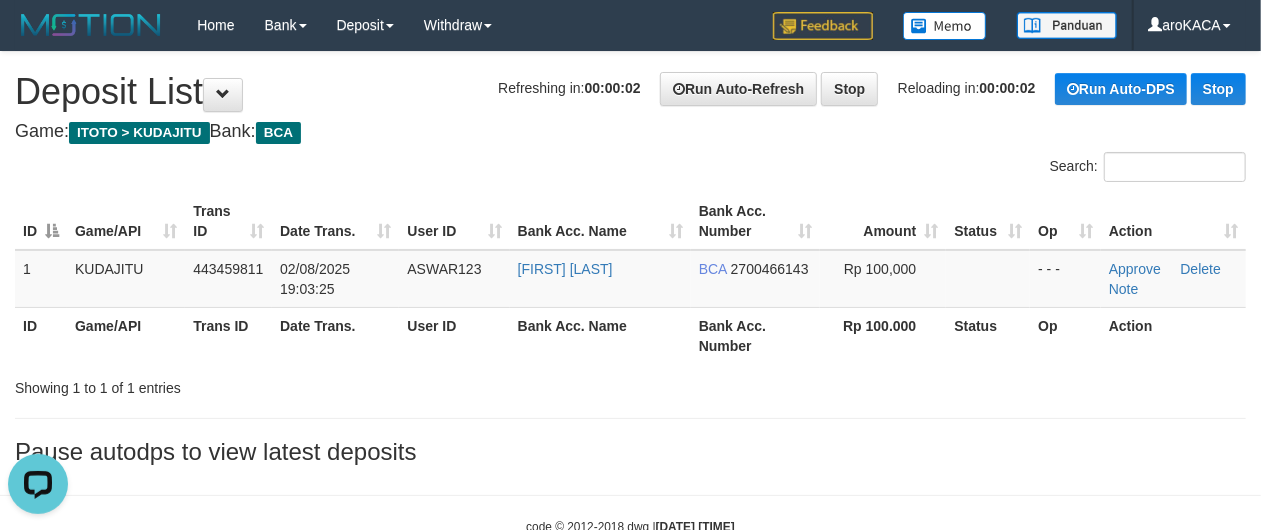 click on "Game:   ITOTO > KUDAJITU    		Bank:   BCA" at bounding box center [630, 132] 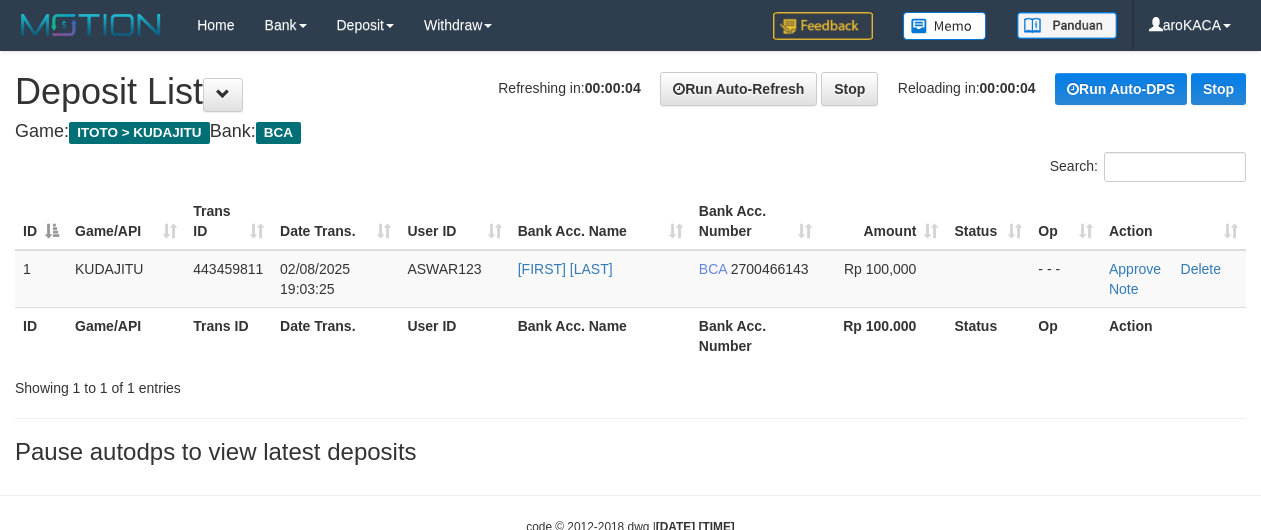scroll, scrollTop: 0, scrollLeft: 0, axis: both 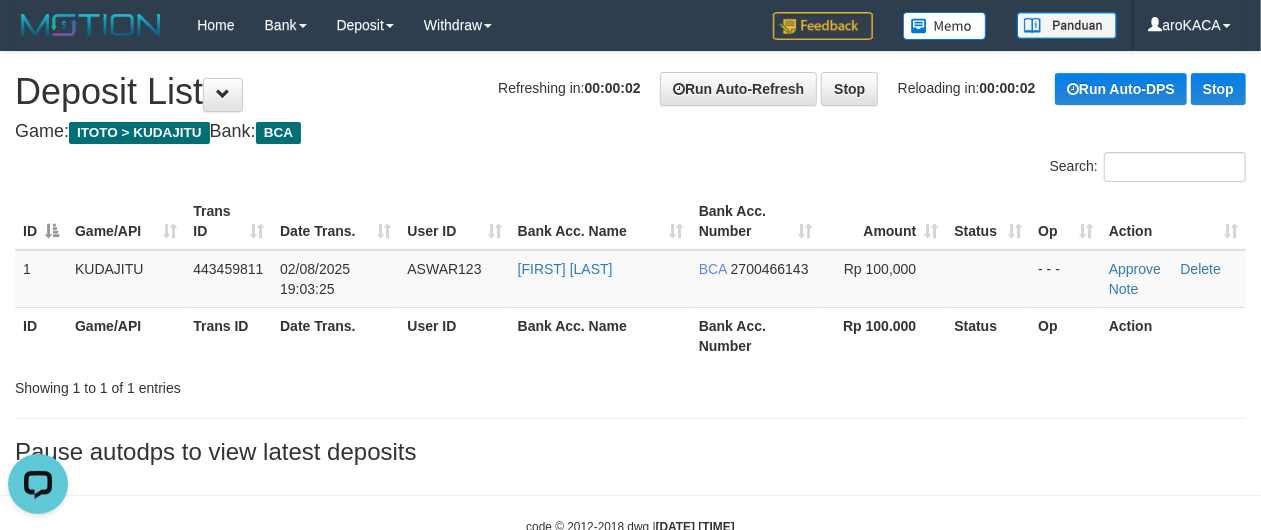drag, startPoint x: 461, startPoint y: 158, endPoint x: 537, endPoint y: 129, distance: 81.34495 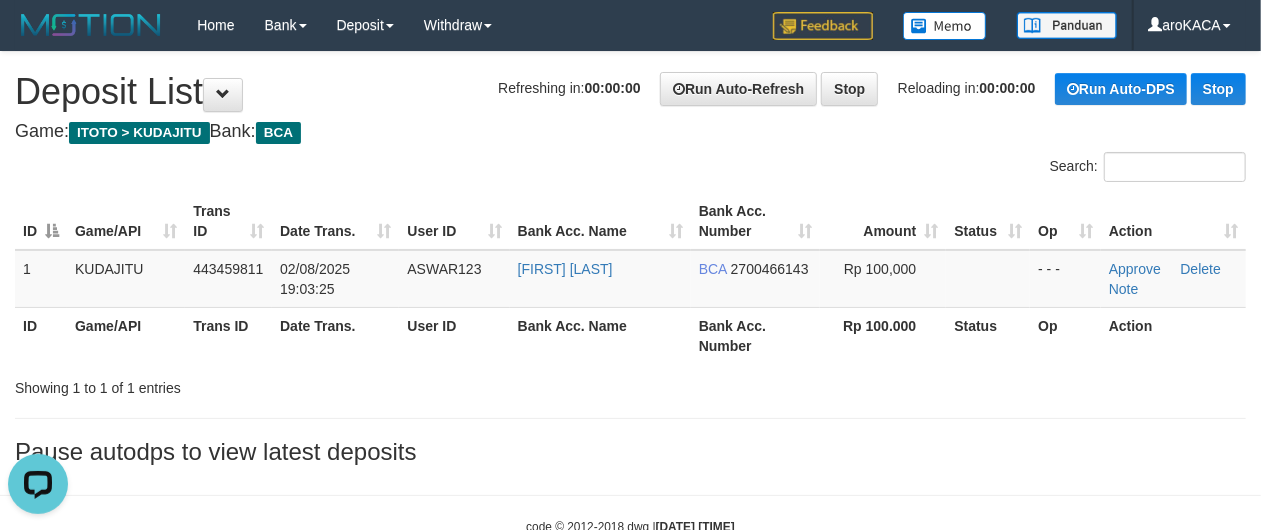 click on "Search:" at bounding box center (630, 169) 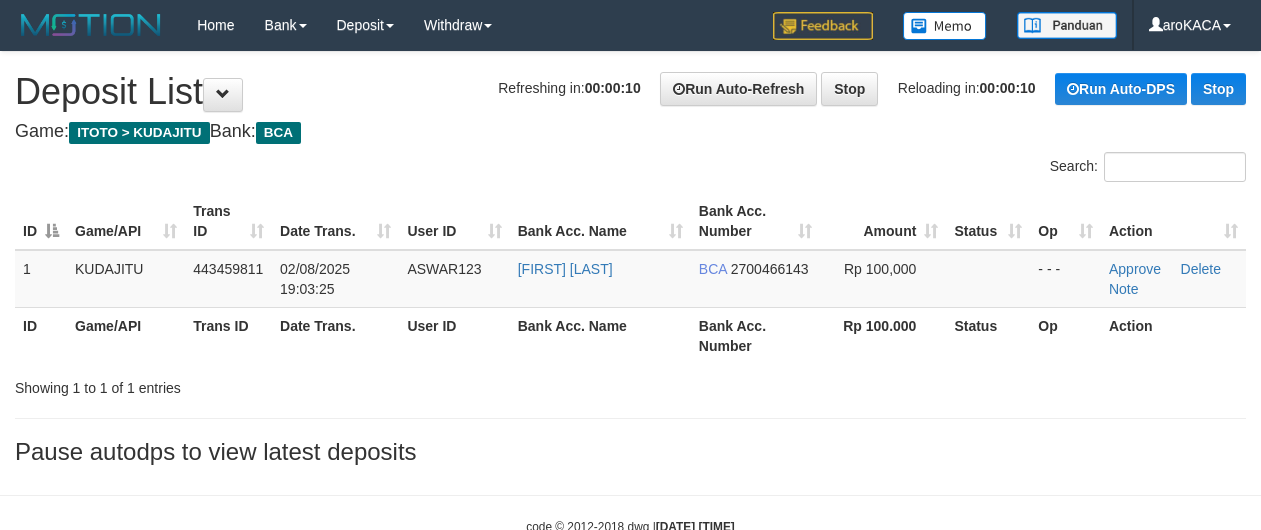 scroll, scrollTop: 0, scrollLeft: 0, axis: both 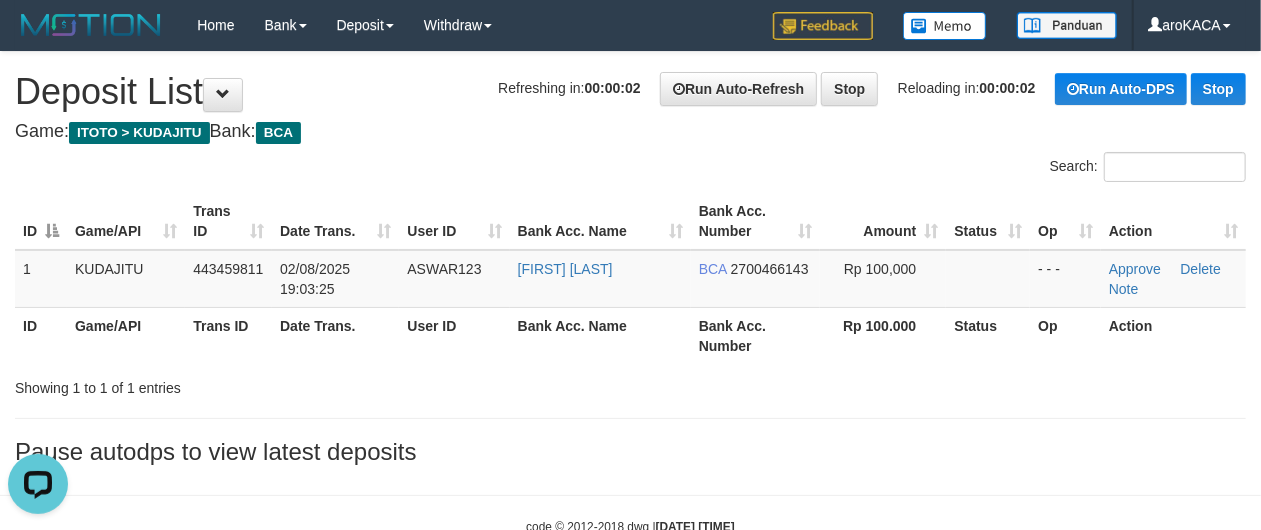 click on "Game:   ITOTO > KUDAJITU    		Bank:   BCA" at bounding box center (630, 132) 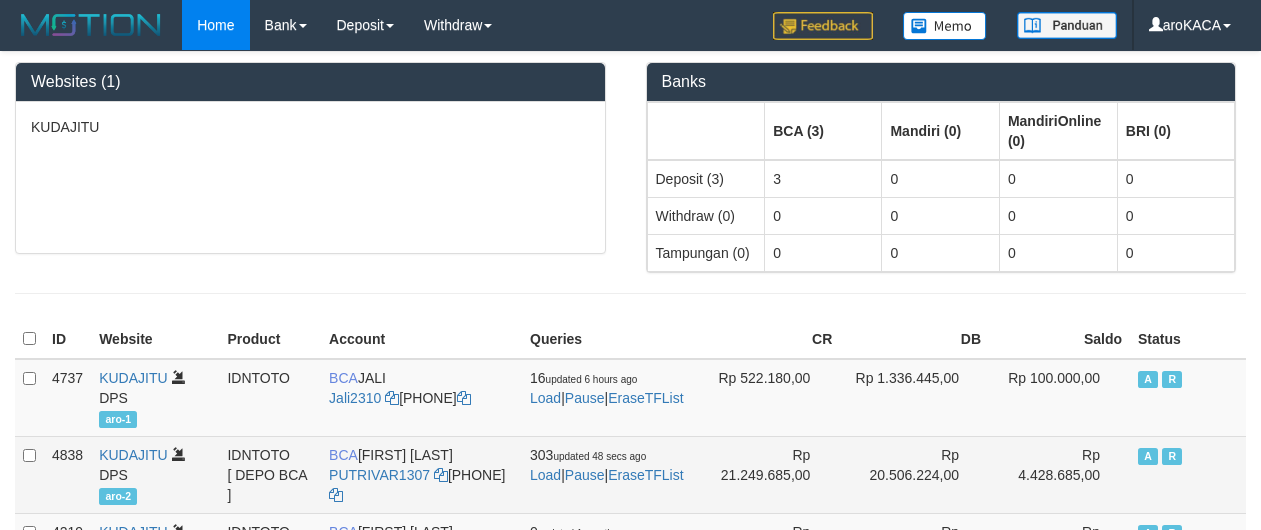 scroll, scrollTop: 0, scrollLeft: 0, axis: both 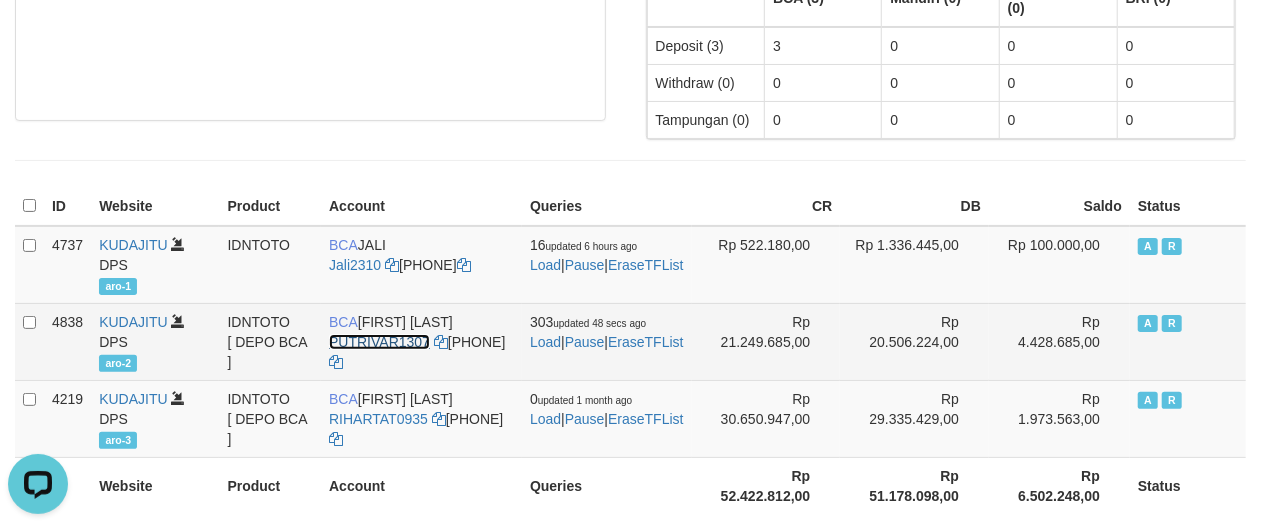 click on "PUTRIVAR1307" at bounding box center (379, 342) 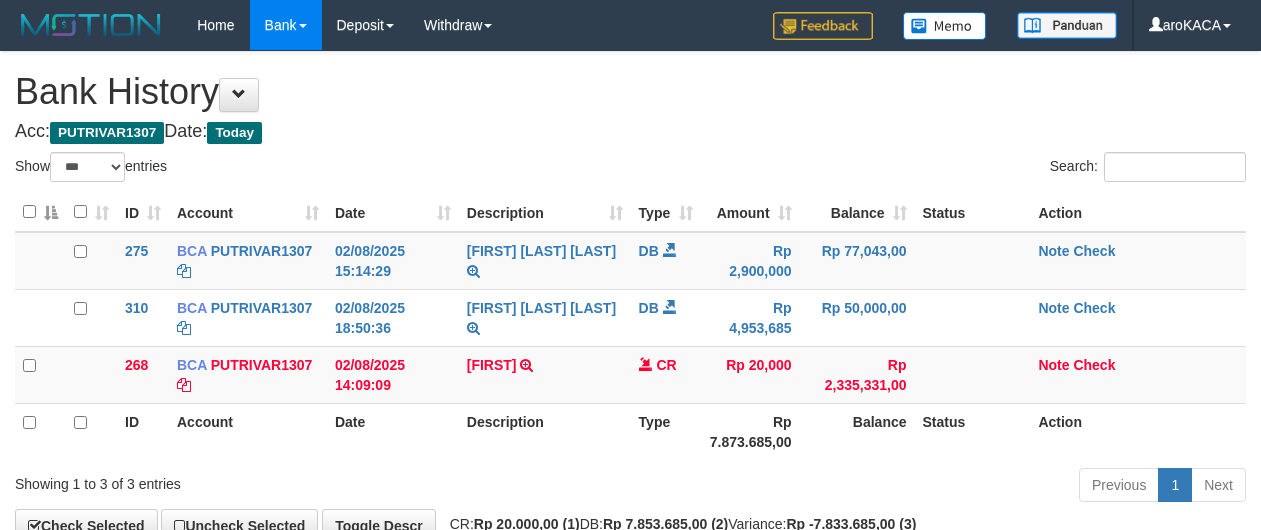 select on "***" 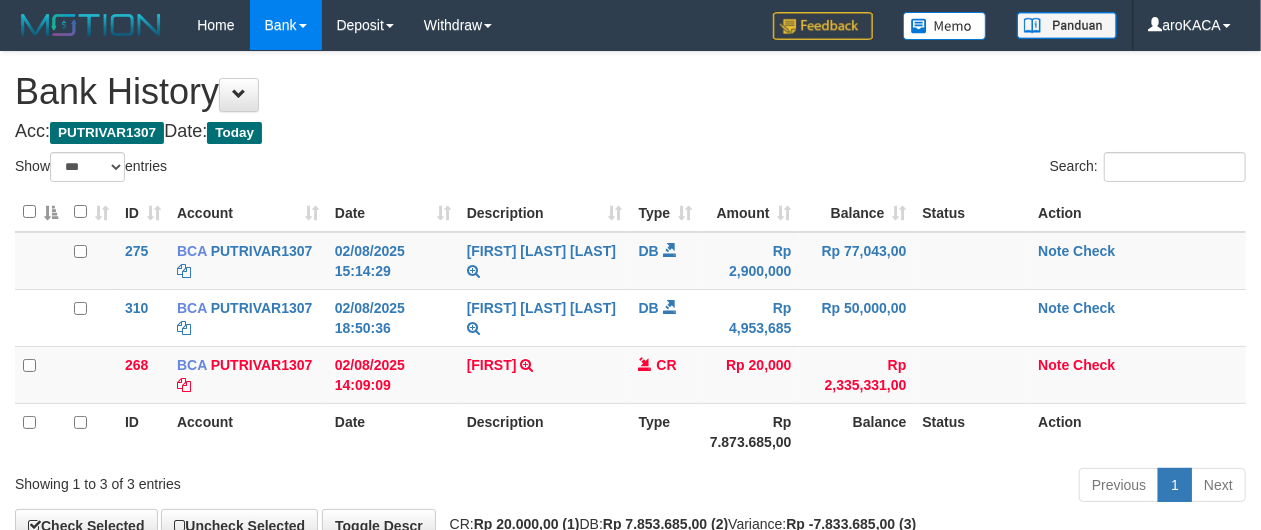 click on "**********" at bounding box center (630, 297) 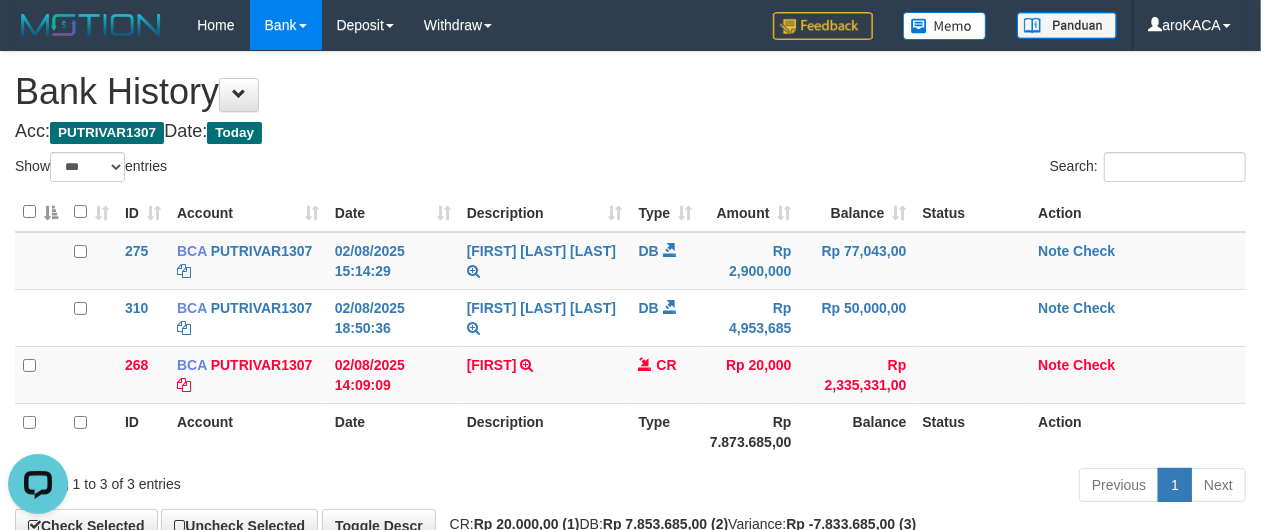 scroll, scrollTop: 0, scrollLeft: 0, axis: both 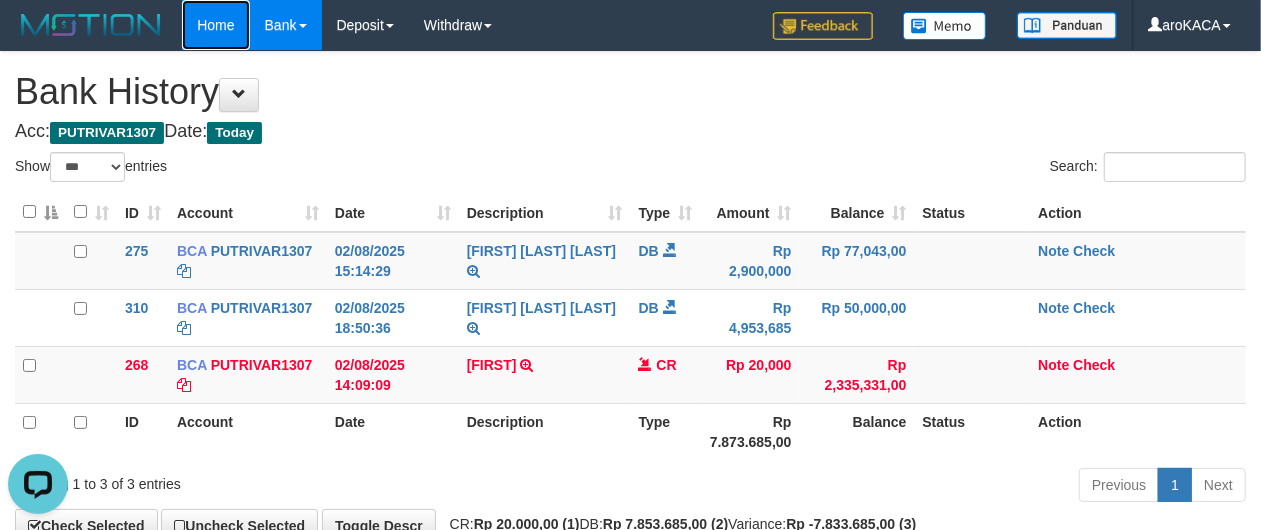 click on "Home" at bounding box center (215, 25) 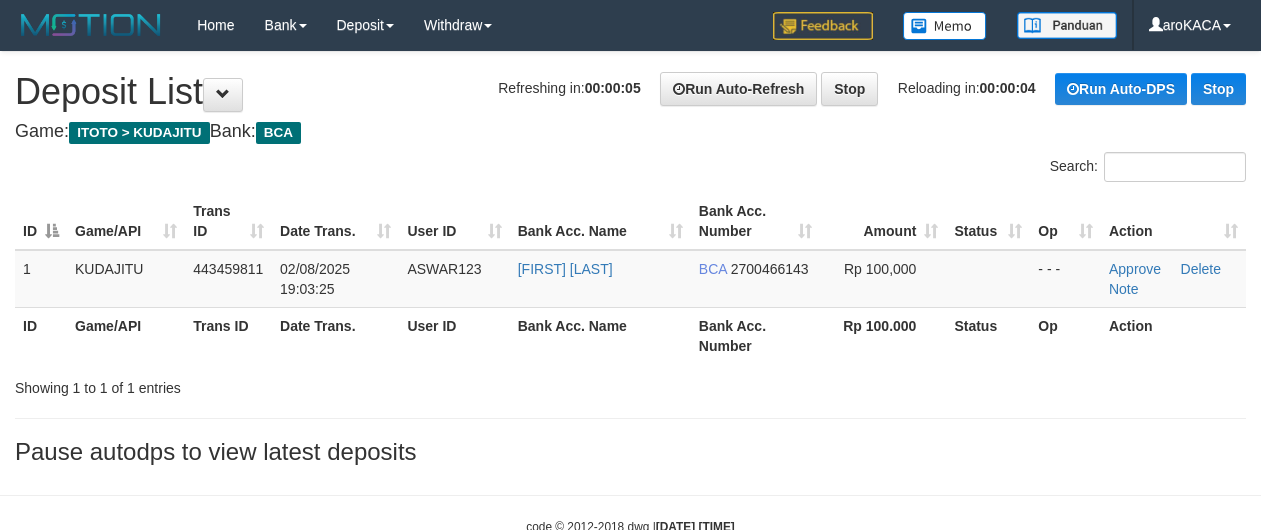 scroll, scrollTop: 0, scrollLeft: 0, axis: both 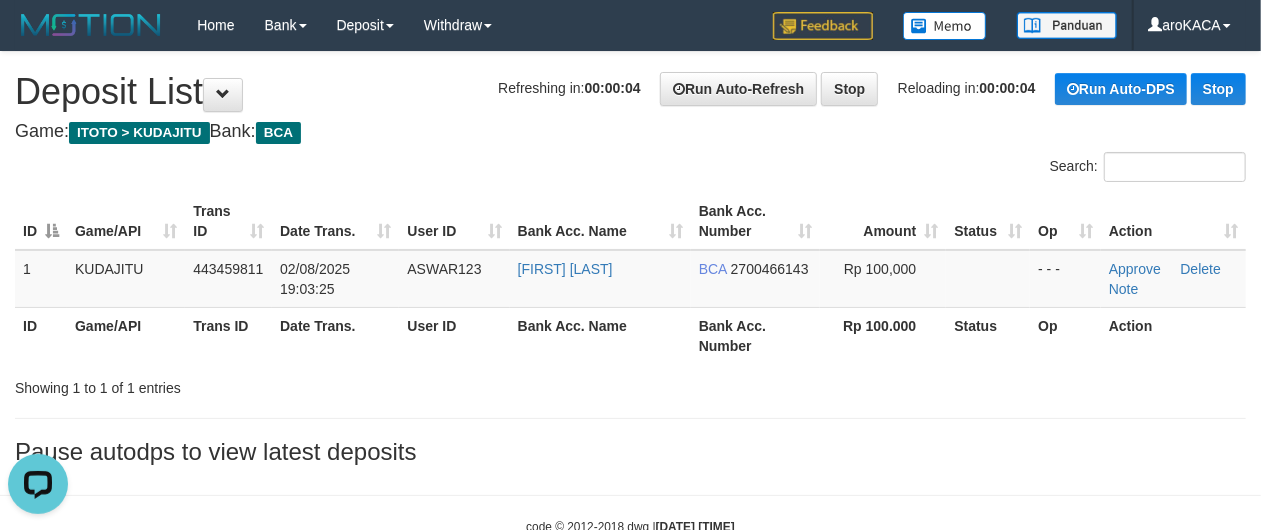 click on "Search:" at bounding box center [630, 169] 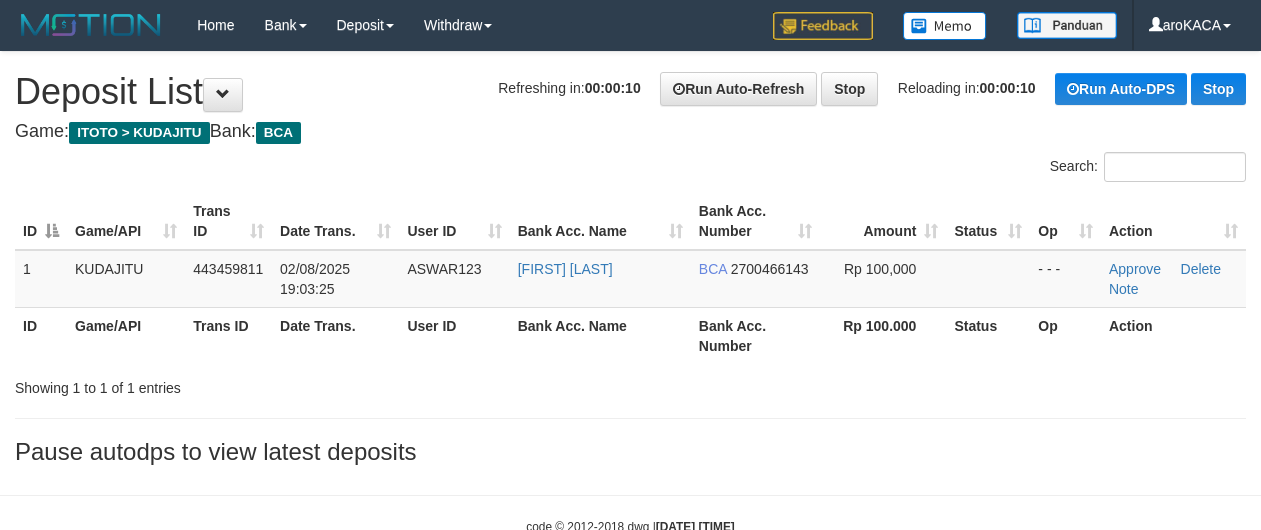 scroll, scrollTop: 0, scrollLeft: 0, axis: both 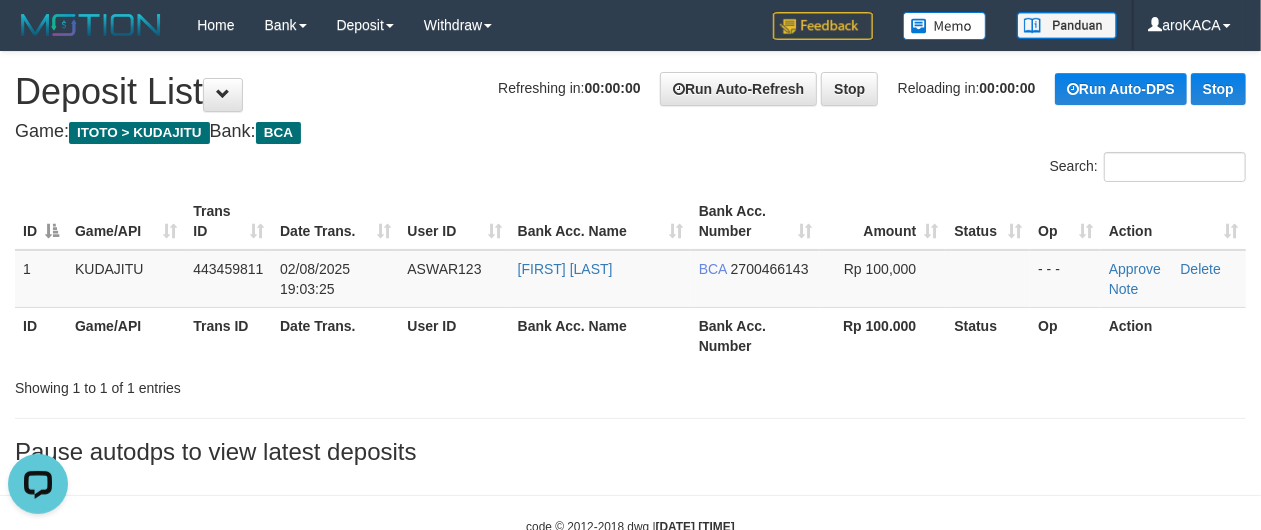 click on "Refreshing in:  00:00:00
Run Auto-Refresh
Stop
Reloading in:  00:00:00
Run Auto-DPS
Stop
Deposit List" at bounding box center (630, 92) 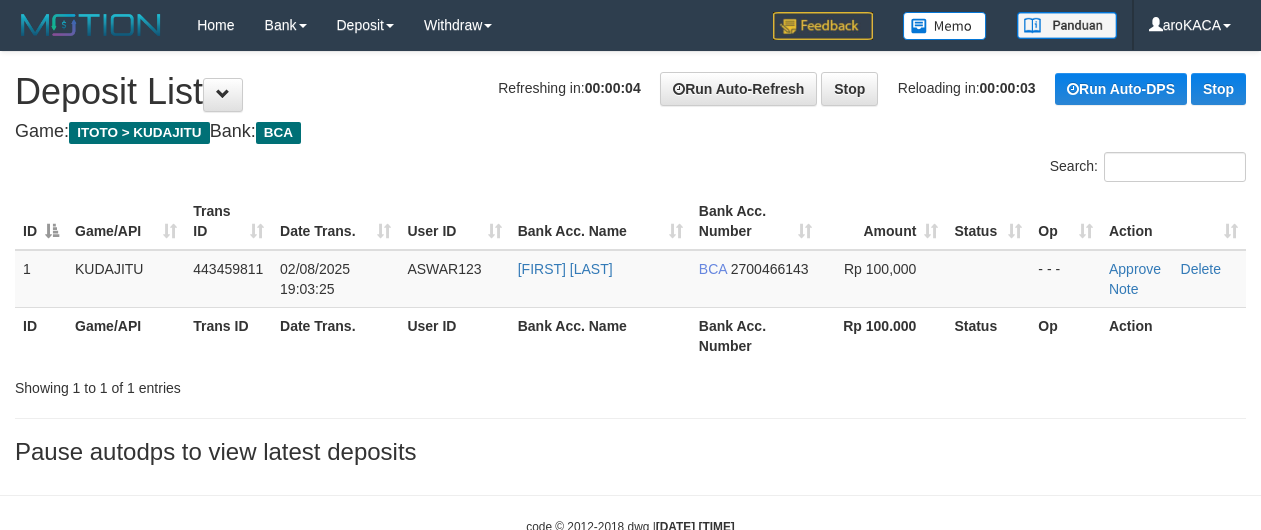 scroll, scrollTop: 0, scrollLeft: 0, axis: both 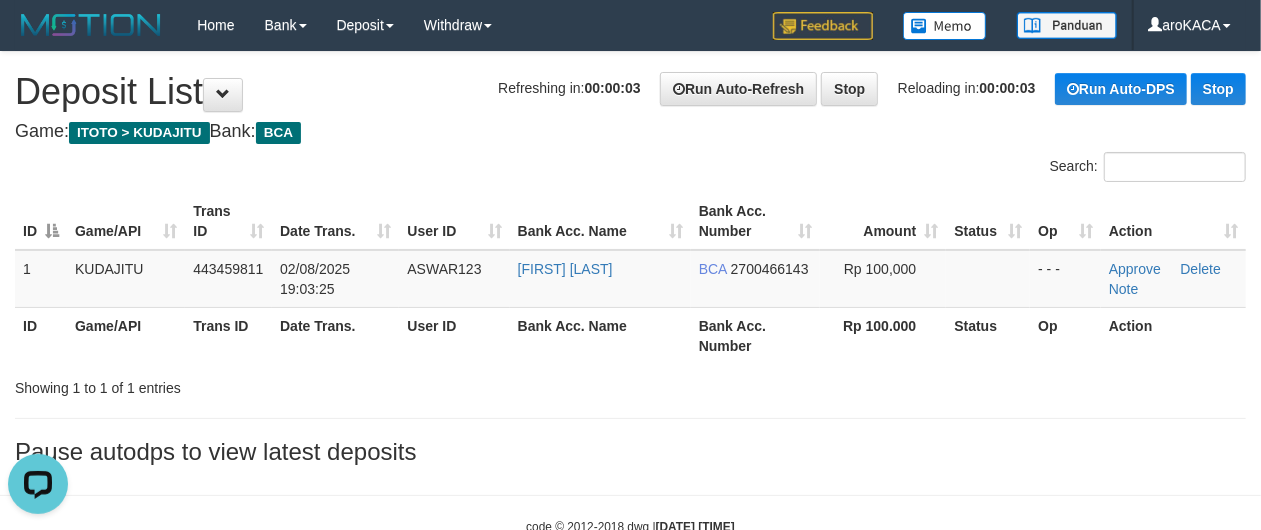 click on "**********" at bounding box center (630, 263) 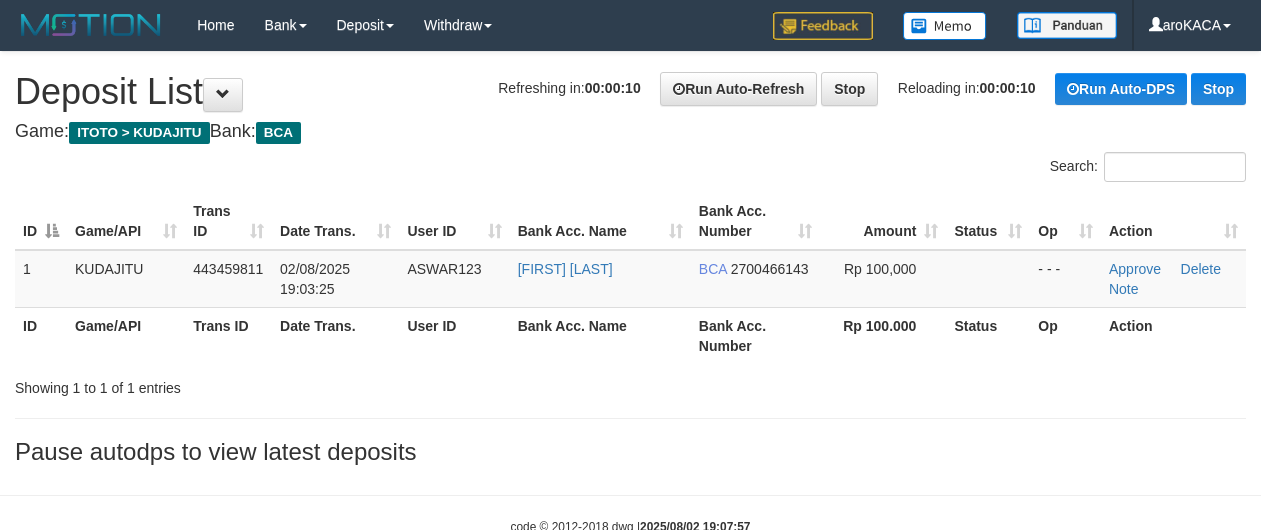 scroll, scrollTop: 0, scrollLeft: 0, axis: both 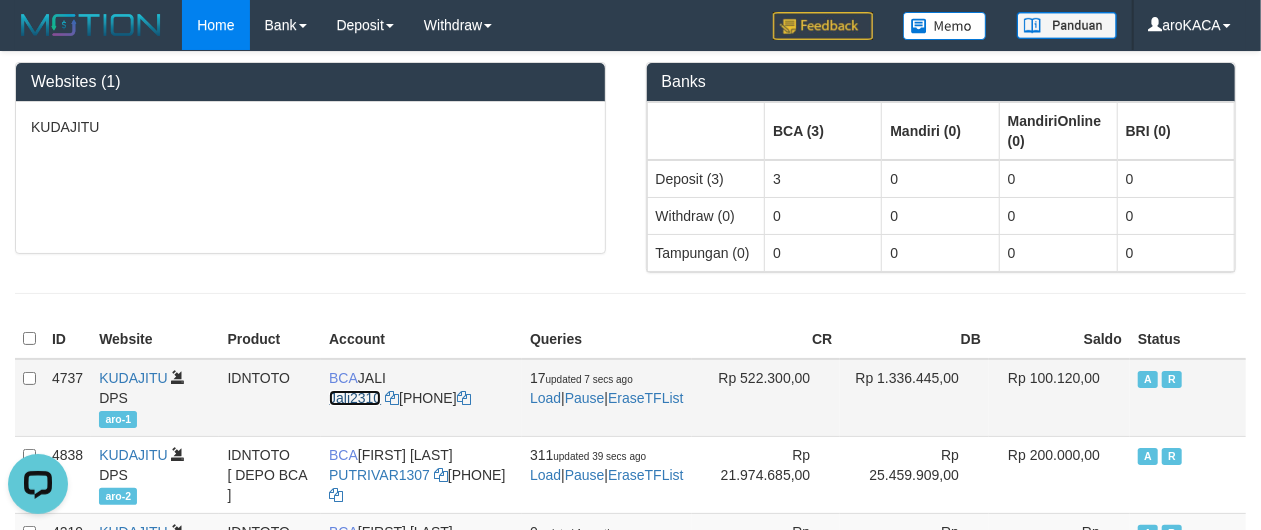 click on "Jali2310" at bounding box center [355, 398] 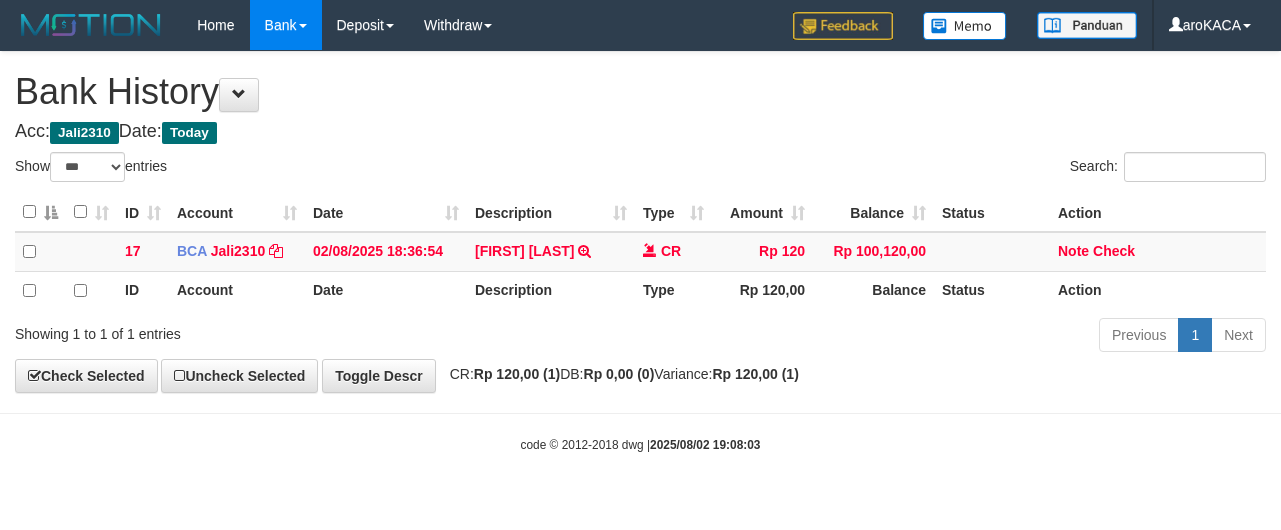 select on "***" 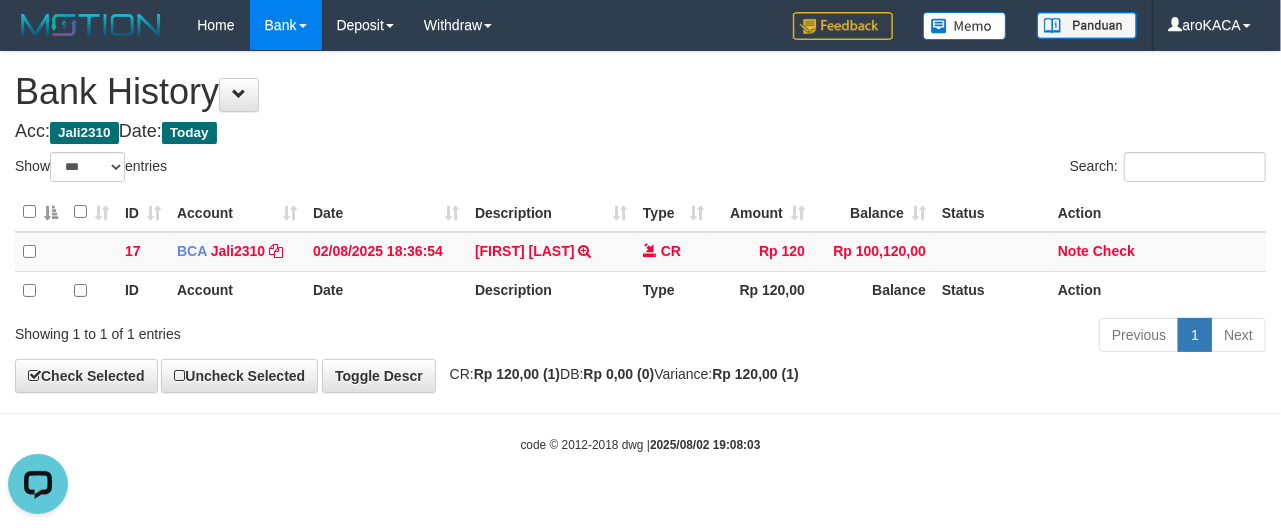 scroll, scrollTop: 0, scrollLeft: 0, axis: both 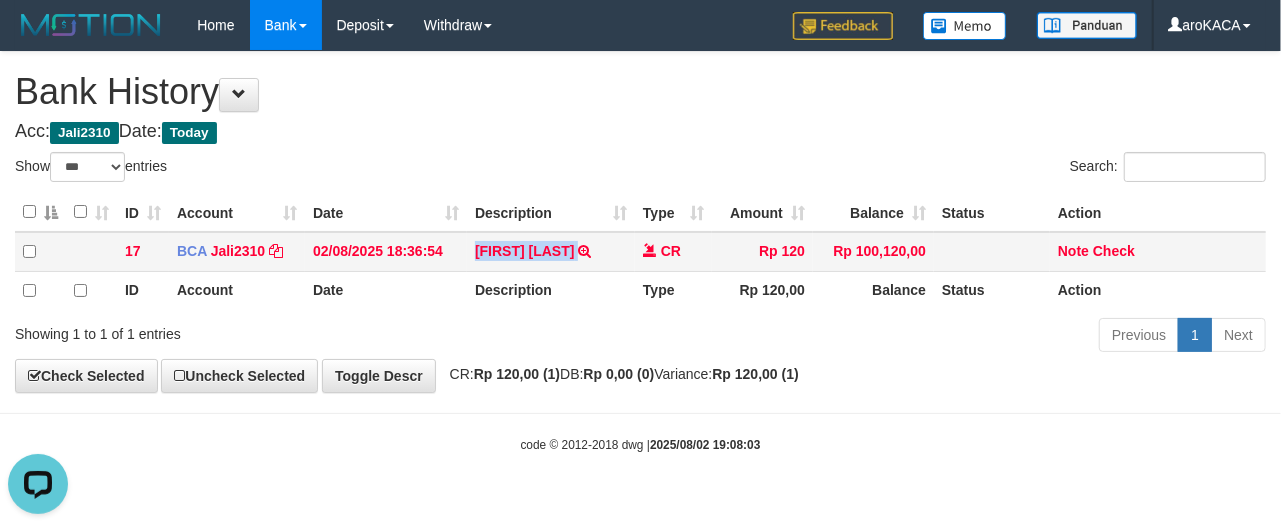 drag, startPoint x: 470, startPoint y: 249, endPoint x: 597, endPoint y: 254, distance: 127.09839 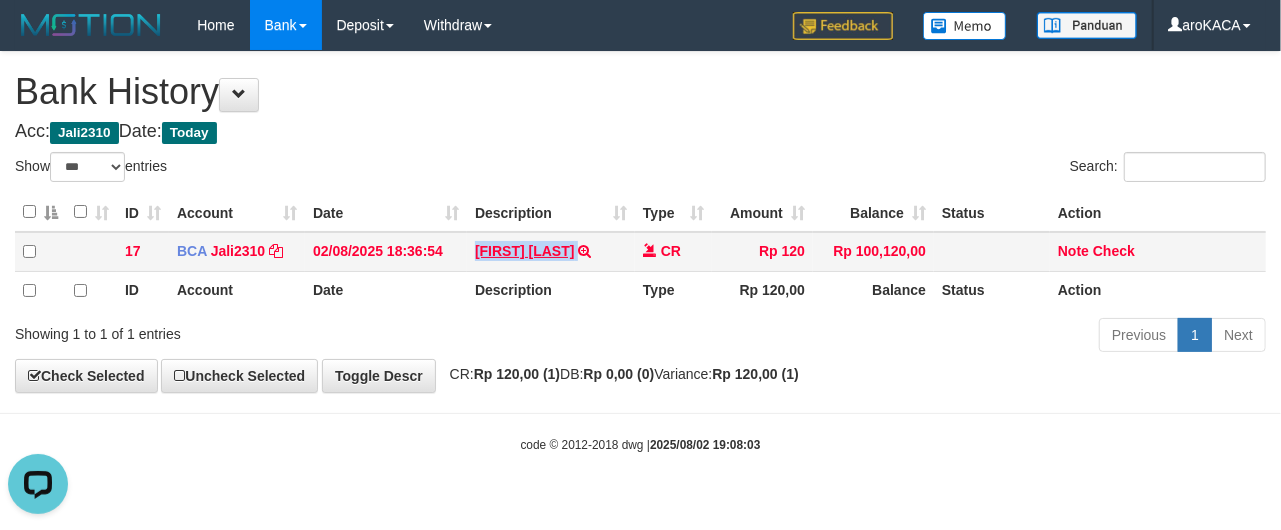copy on "RAMJI MAULANA" 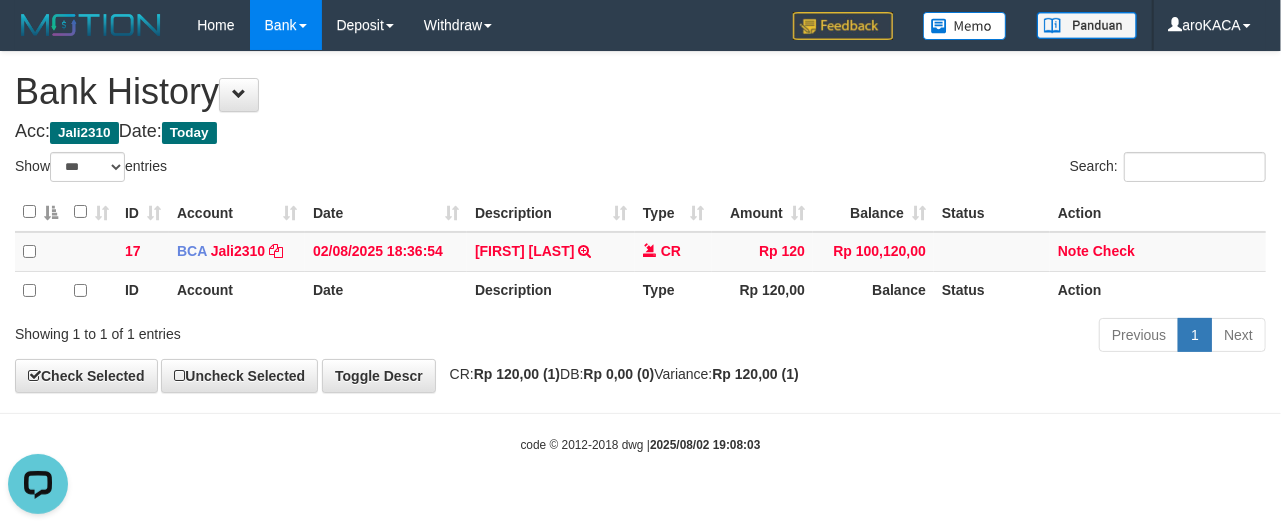 click on "Bank History" at bounding box center [640, 92] 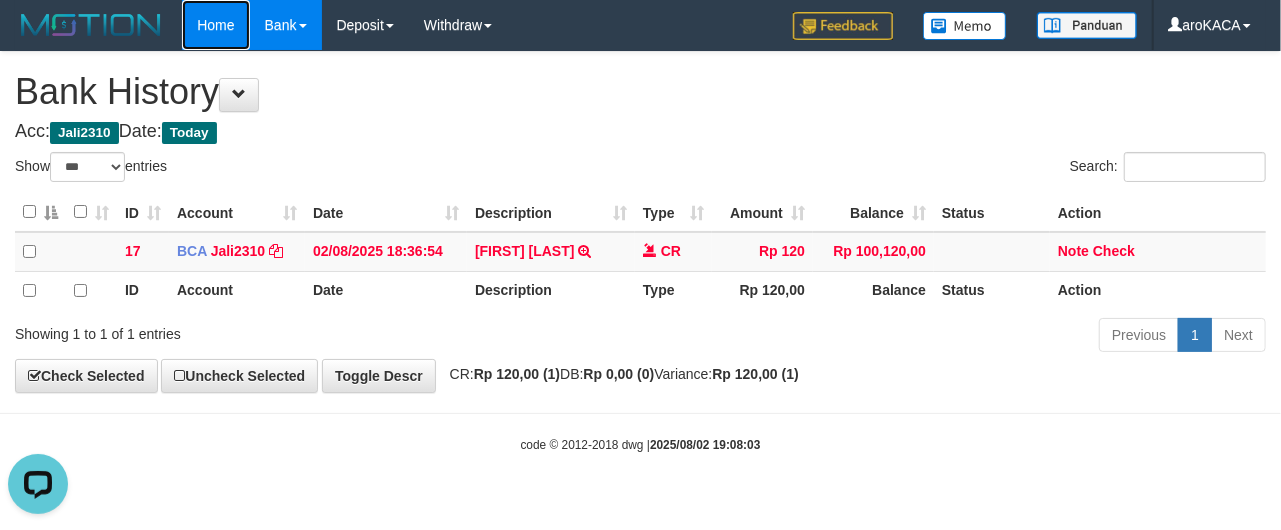 click on "Home" at bounding box center (215, 25) 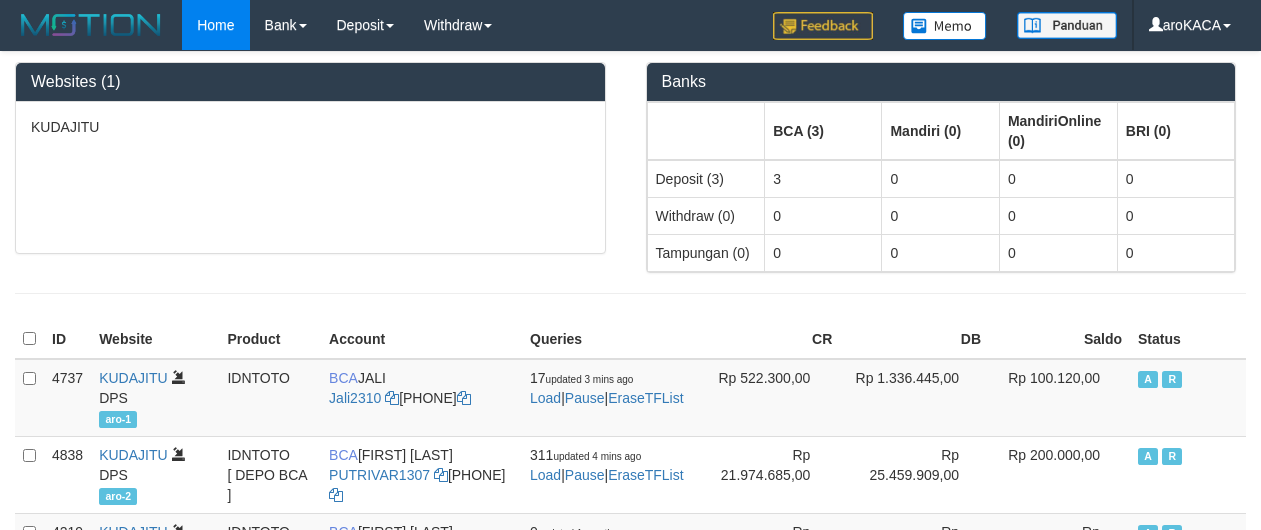 scroll, scrollTop: 0, scrollLeft: 0, axis: both 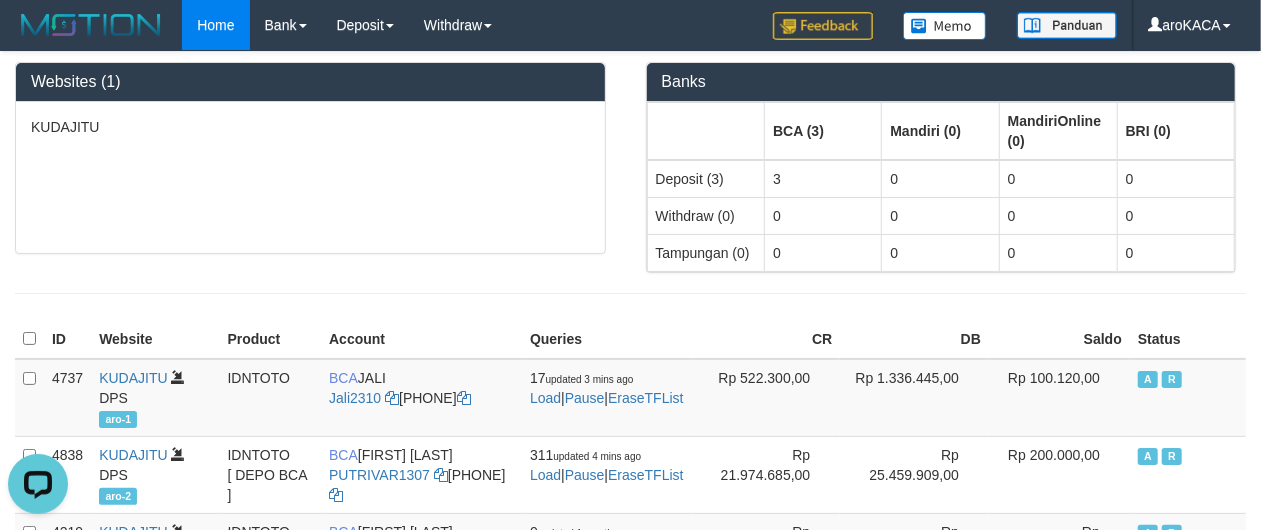 click on "Websites (1)
KUDAJITU
Banks
BCA (3)
Mandiri (0)
MandiriOnline (0)
BRI (0)
Deposit (3)
3
0
0
0
Withdraw (0)
0
0
0
0
Tampungan (0)
0
0
0
0
ID
Website
Product
Account
Queries
CR
DB
Saldo
Status
4737
KUDAJITU
DPS
aro-1
A" at bounding box center (630, 352) 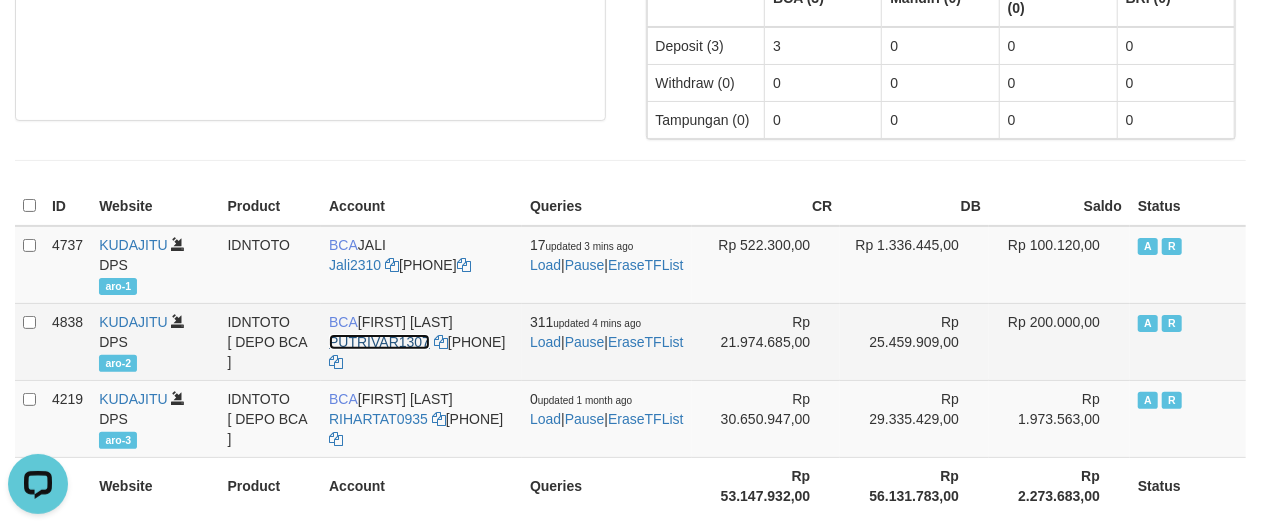 click on "PUTRIVAR1307" at bounding box center (379, 342) 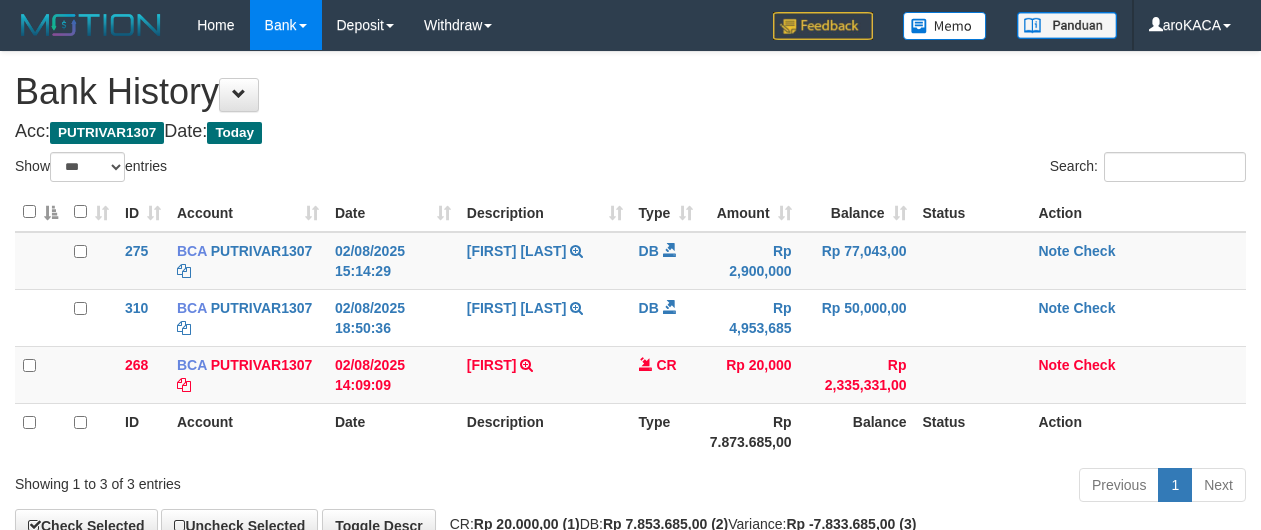 select on "***" 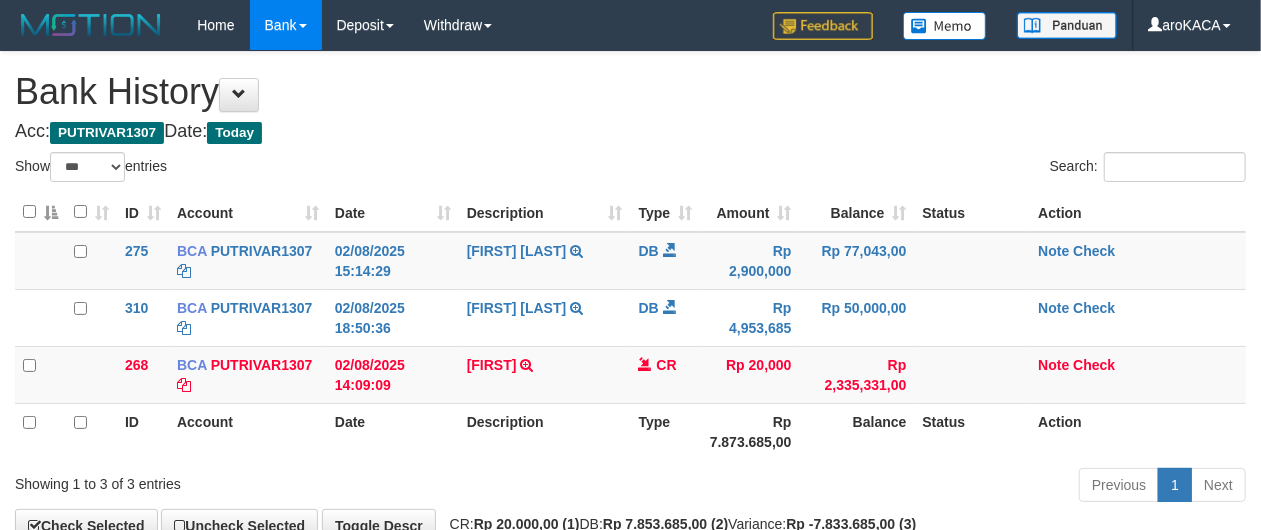 click on "**********" at bounding box center [630, 297] 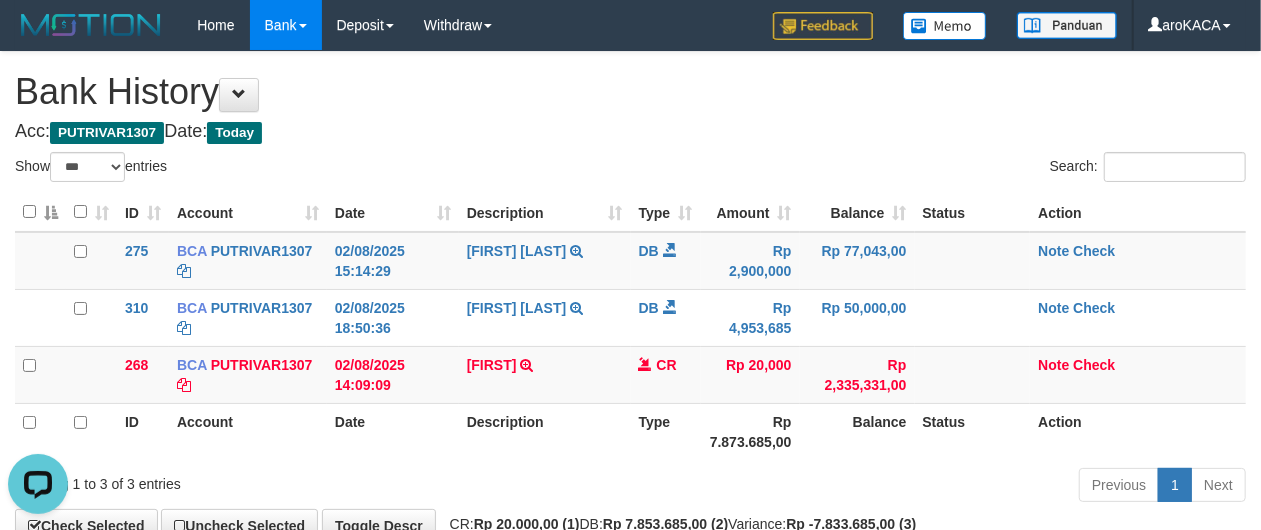 scroll, scrollTop: 0, scrollLeft: 0, axis: both 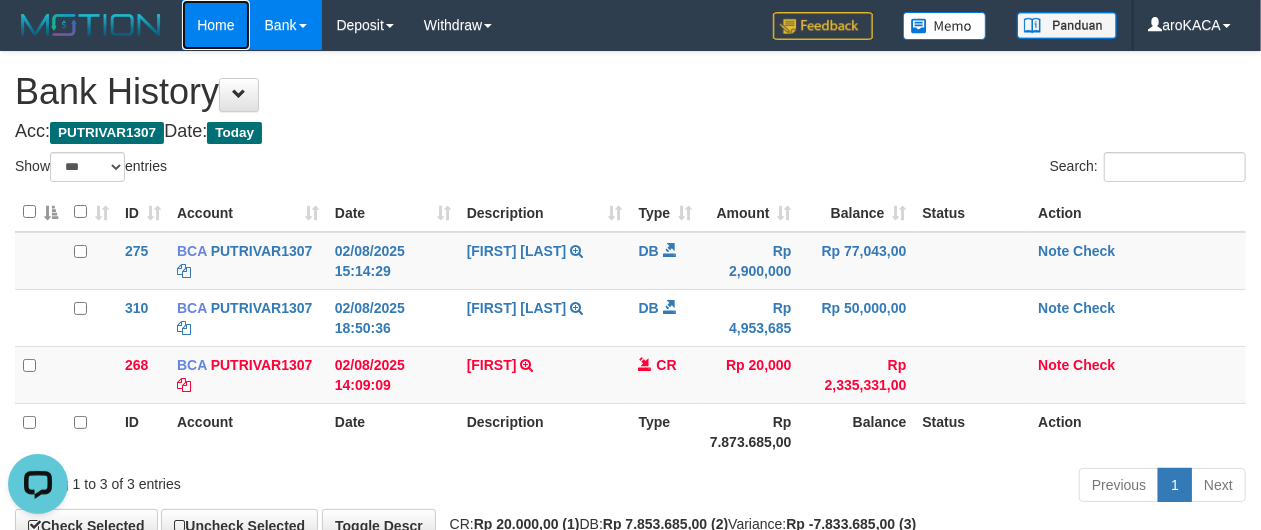 click on "Home" at bounding box center (215, 25) 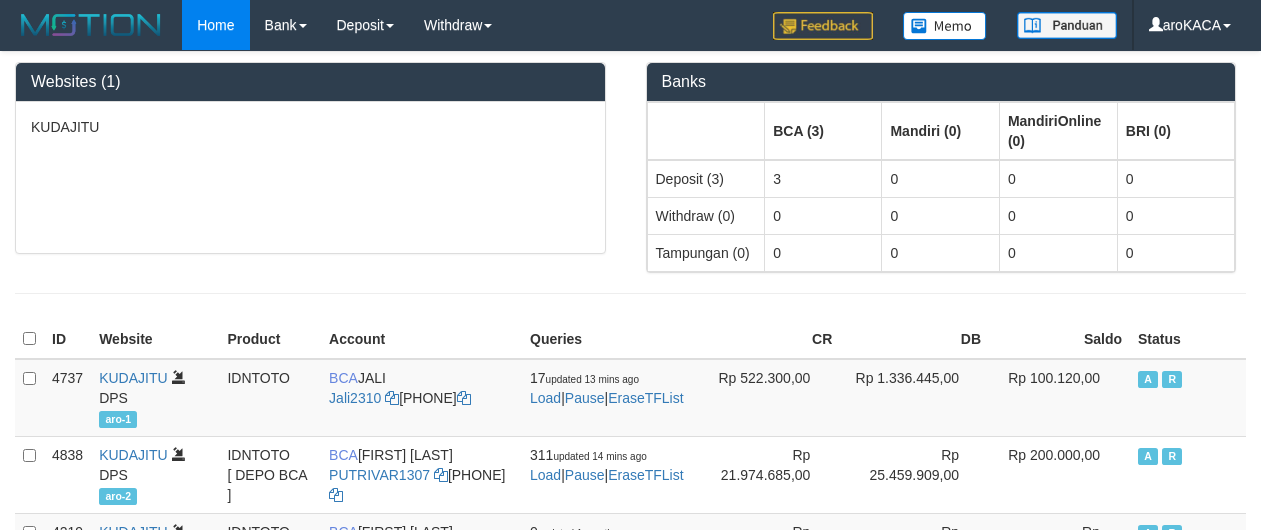 scroll, scrollTop: 0, scrollLeft: 0, axis: both 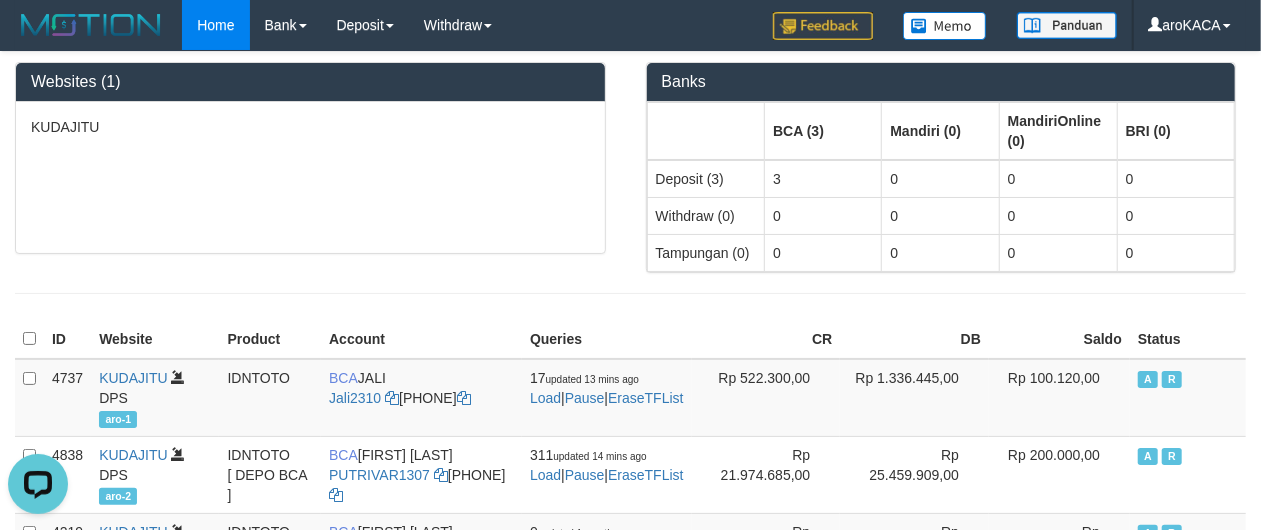 drag, startPoint x: 644, startPoint y: 310, endPoint x: 574, endPoint y: 233, distance: 104.062485 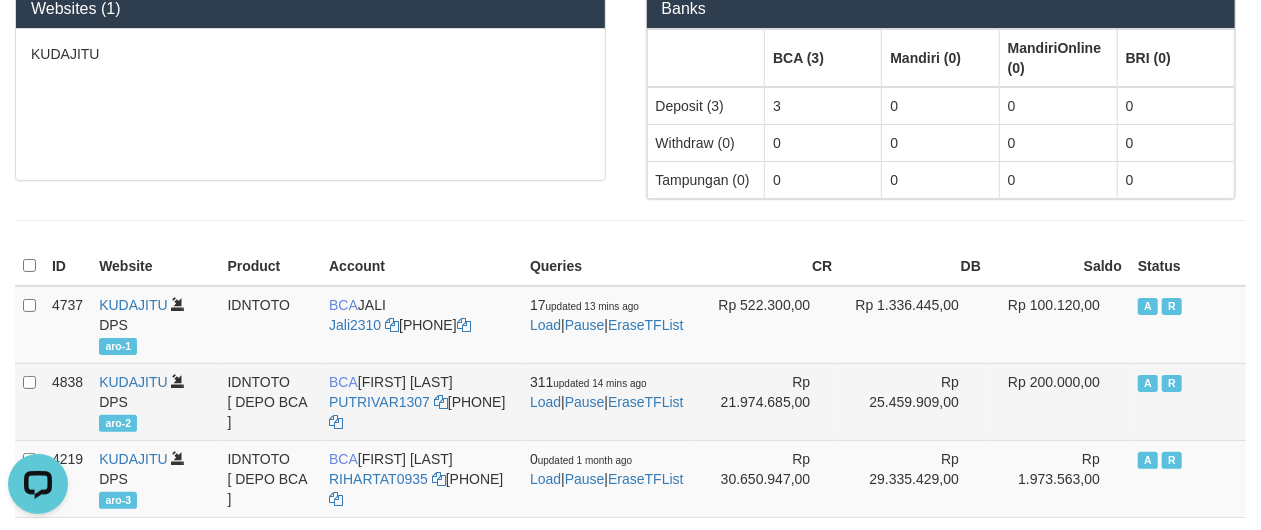 scroll, scrollTop: 133, scrollLeft: 0, axis: vertical 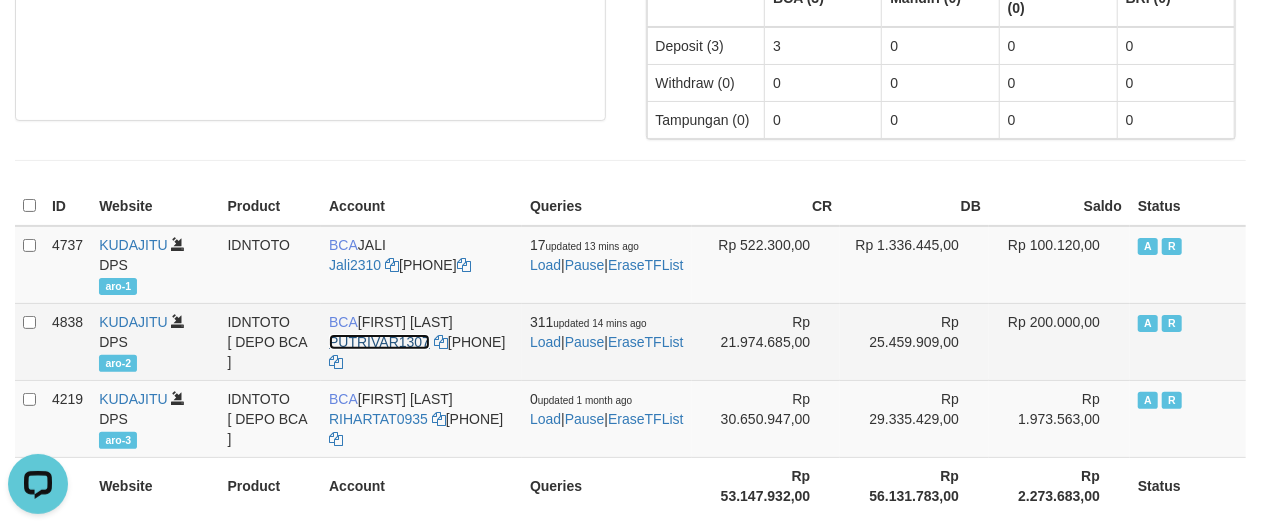 click on "PUTRIVAR1307" at bounding box center (379, 342) 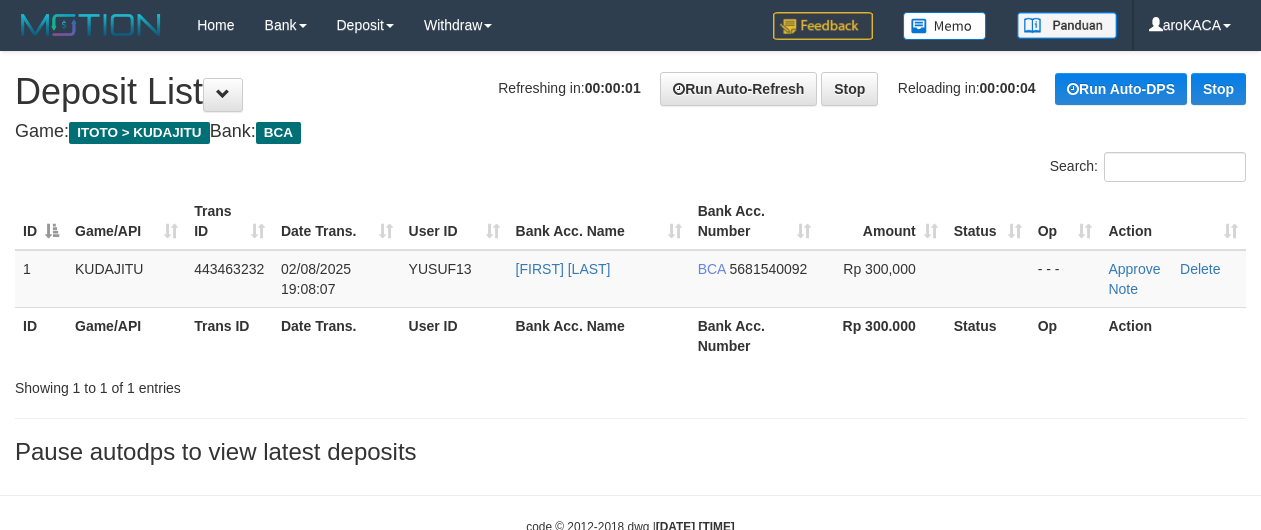 scroll, scrollTop: 0, scrollLeft: 0, axis: both 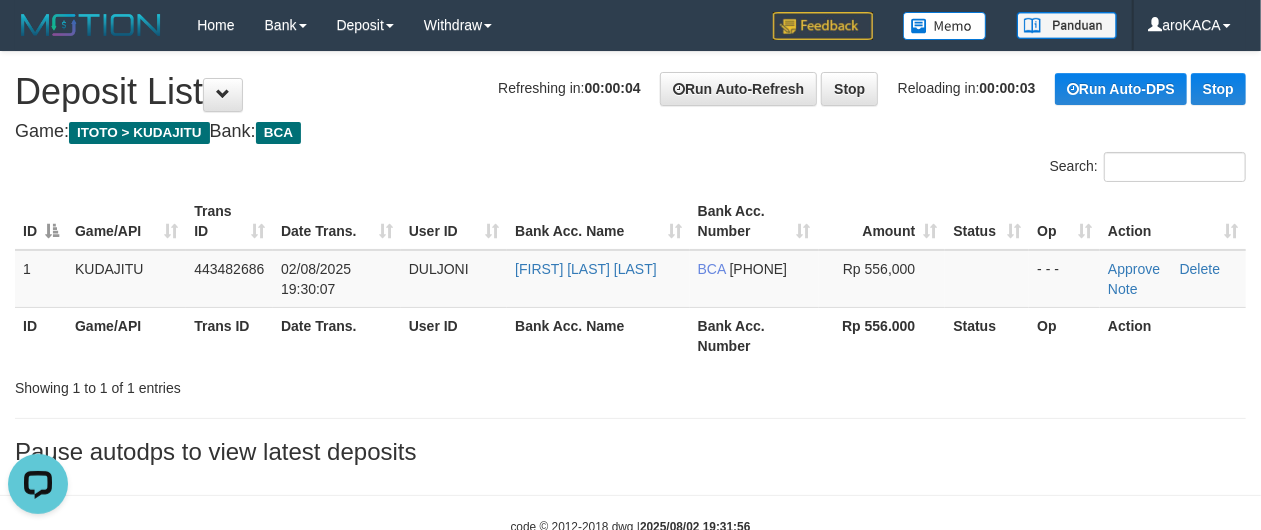 click on "**********" at bounding box center (630, 263) 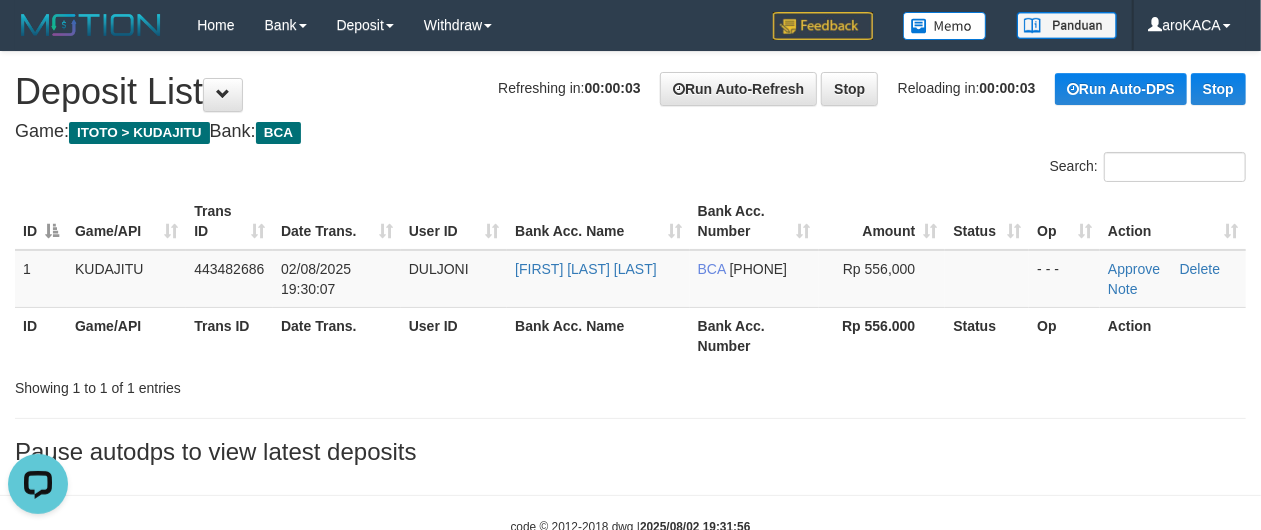 click on "**********" at bounding box center (630, 263) 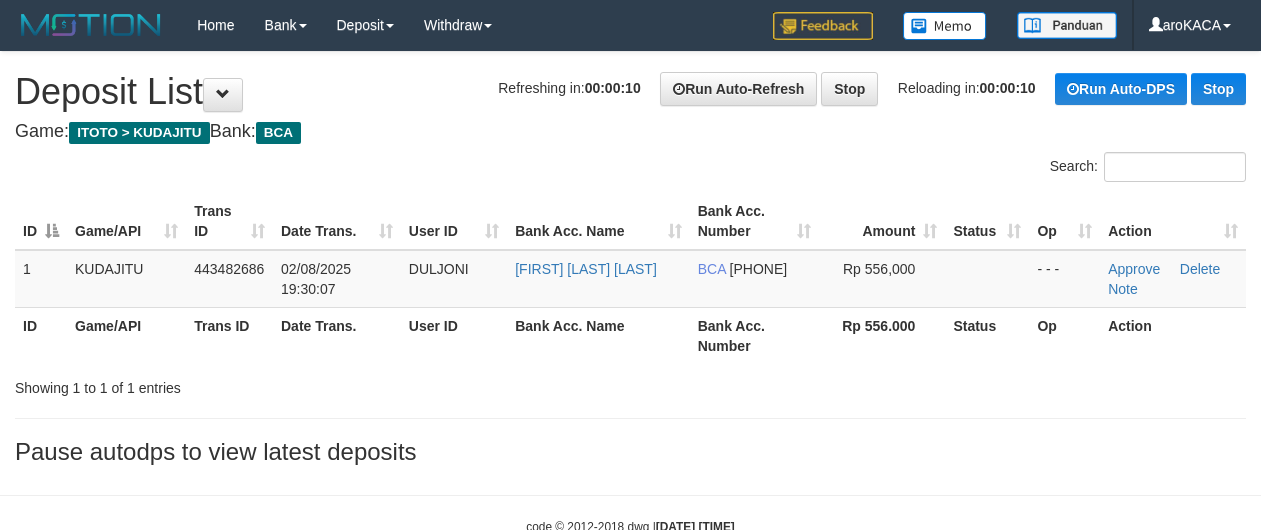 scroll, scrollTop: 0, scrollLeft: 0, axis: both 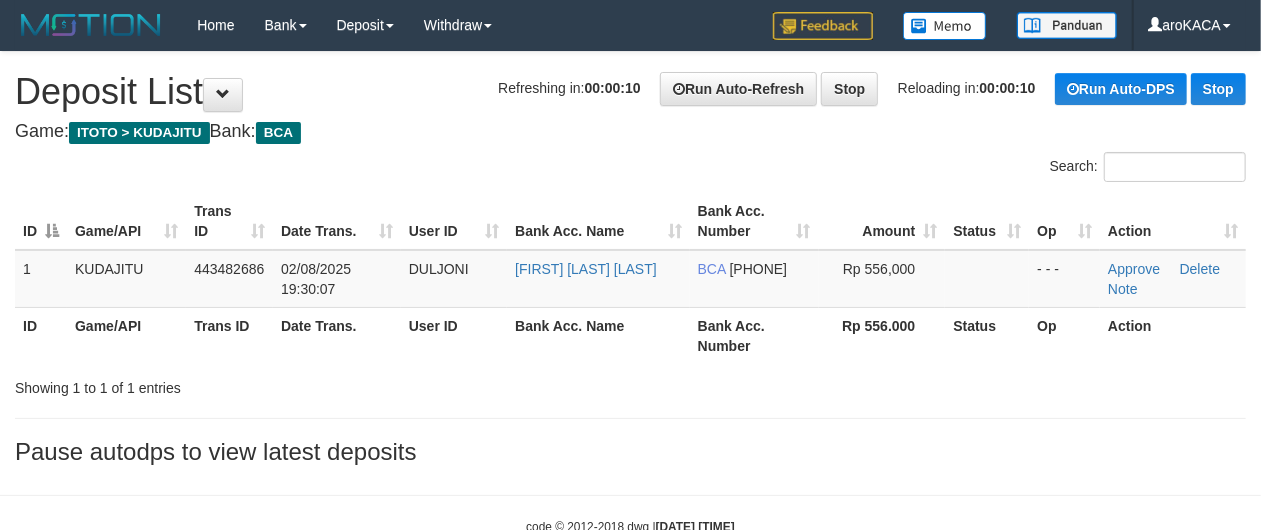 drag, startPoint x: 418, startPoint y: 136, endPoint x: 396, endPoint y: 77, distance: 62.968246 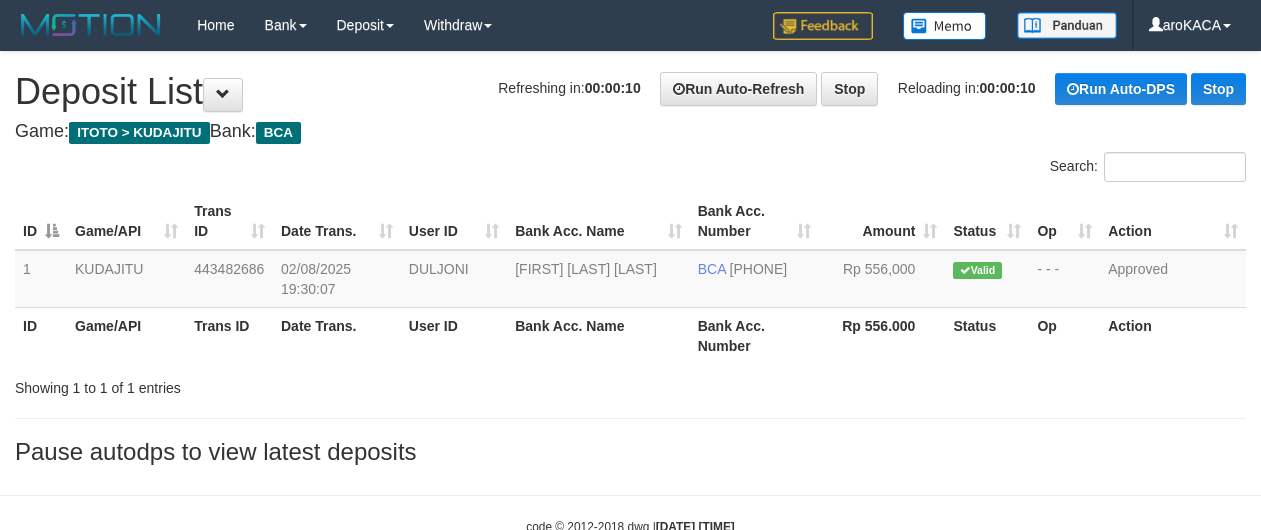 scroll, scrollTop: 0, scrollLeft: 0, axis: both 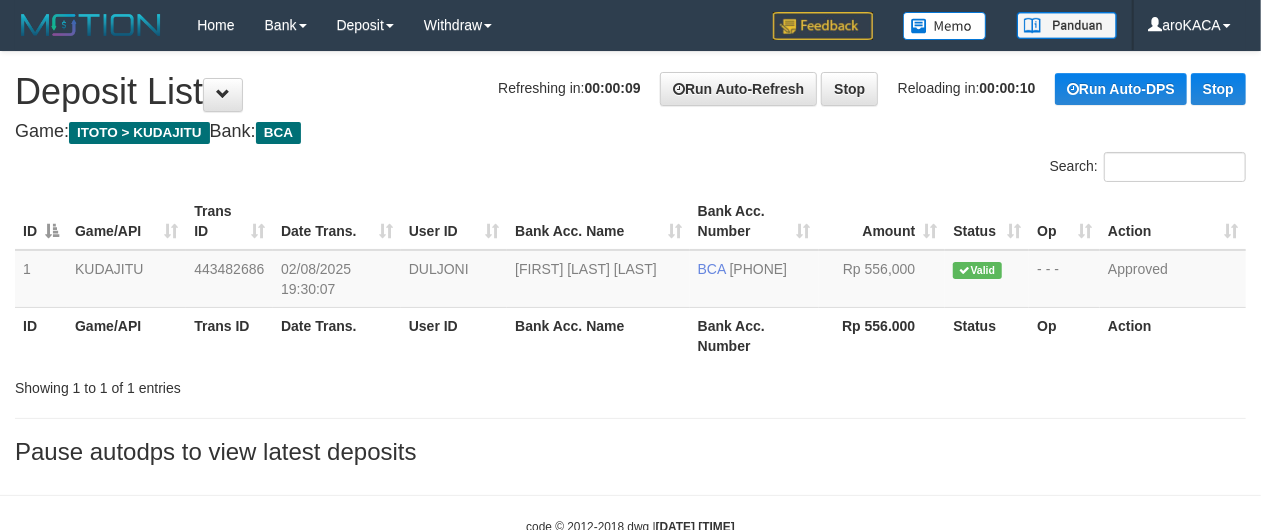 click on "**********" at bounding box center [630, 263] 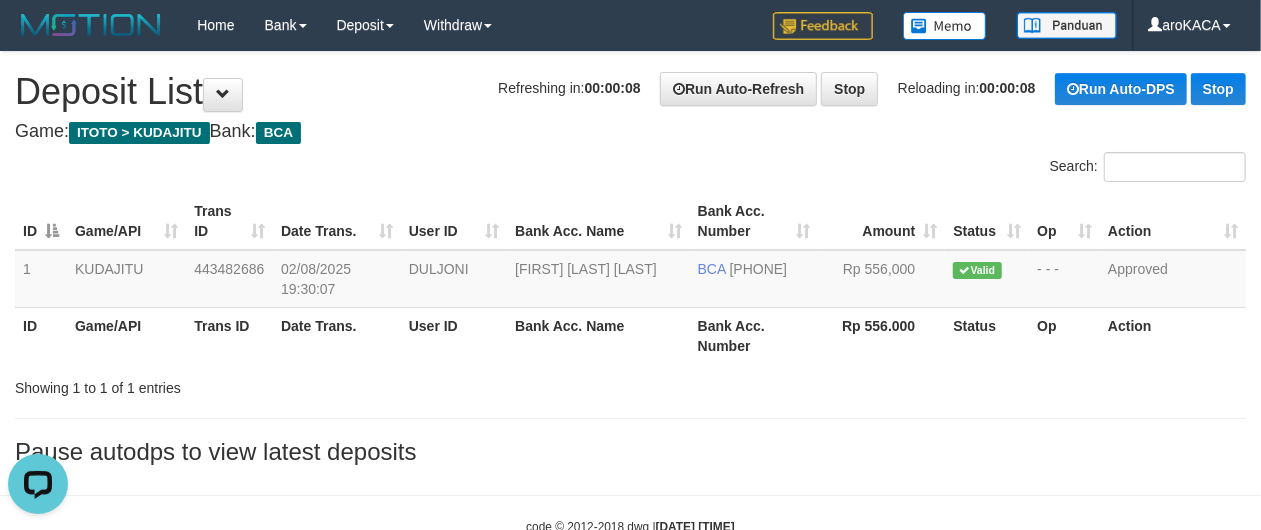 scroll, scrollTop: 0, scrollLeft: 0, axis: both 